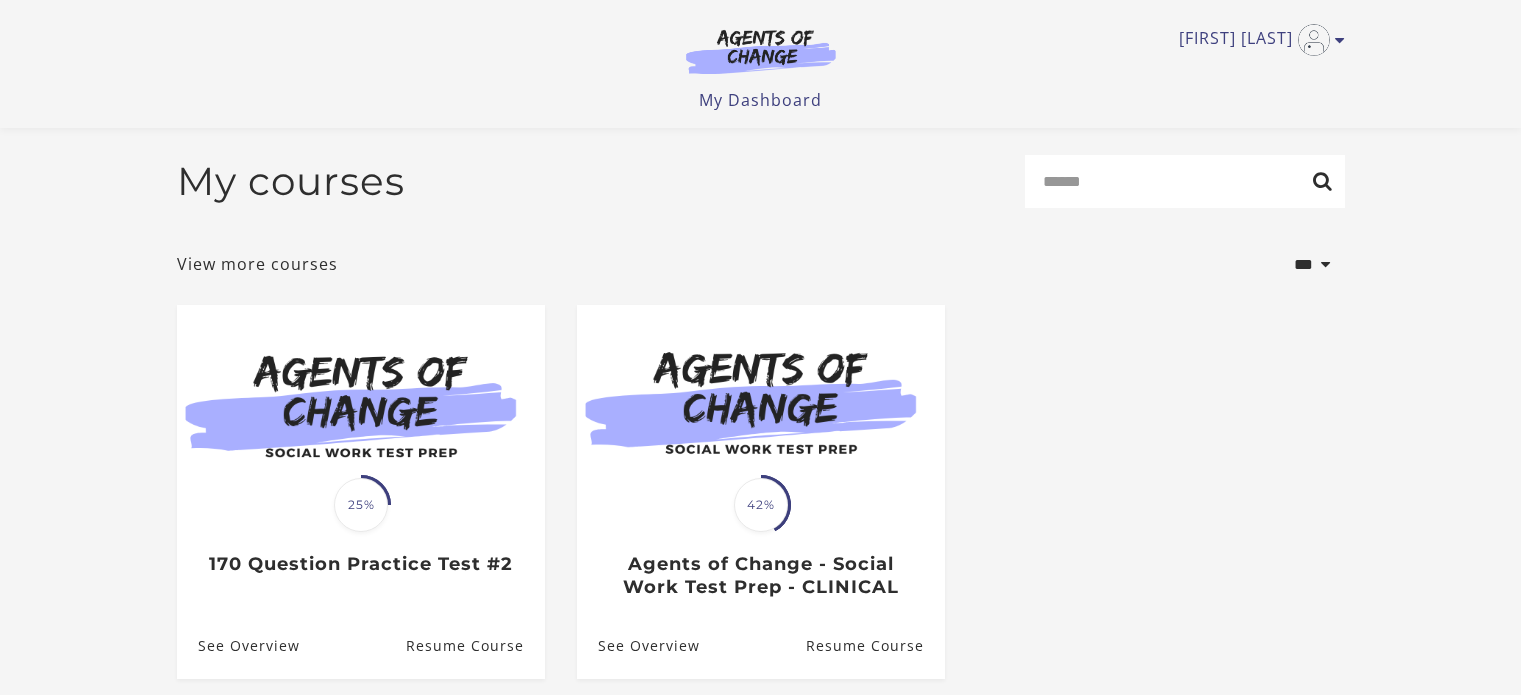 scroll, scrollTop: 197, scrollLeft: 0, axis: vertical 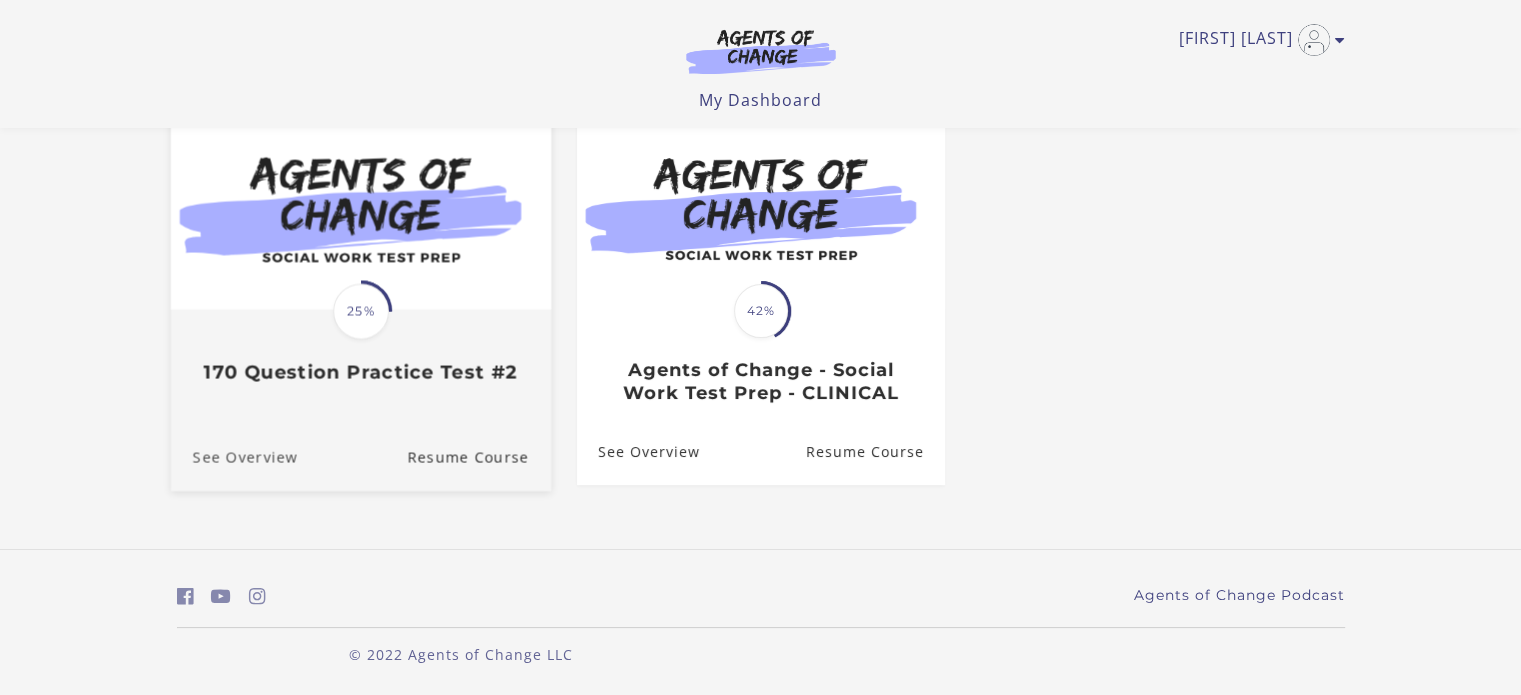 click on "See Overview" at bounding box center [233, 457] 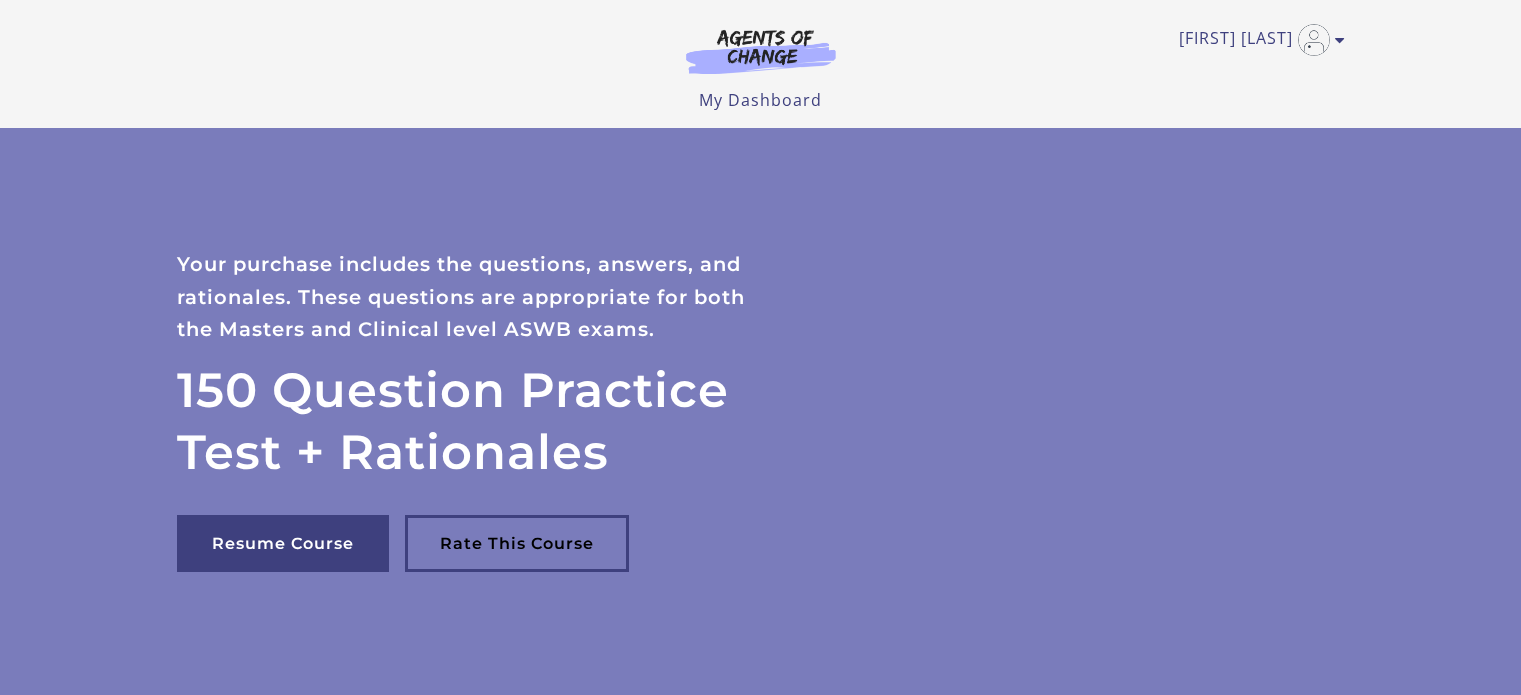 scroll, scrollTop: 0, scrollLeft: 0, axis: both 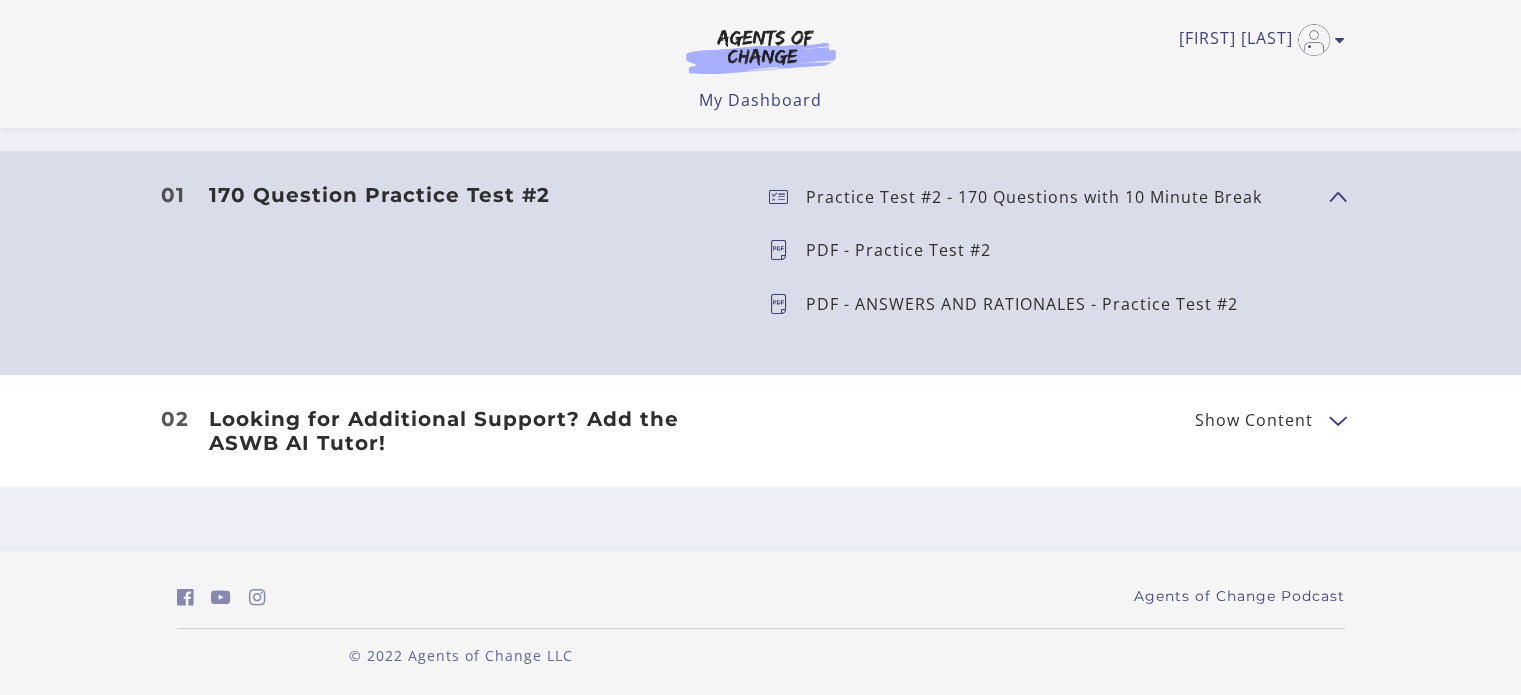 click on "Practice Test #2 - 170 Questions with 10 Minute Break" at bounding box center [1042, 197] 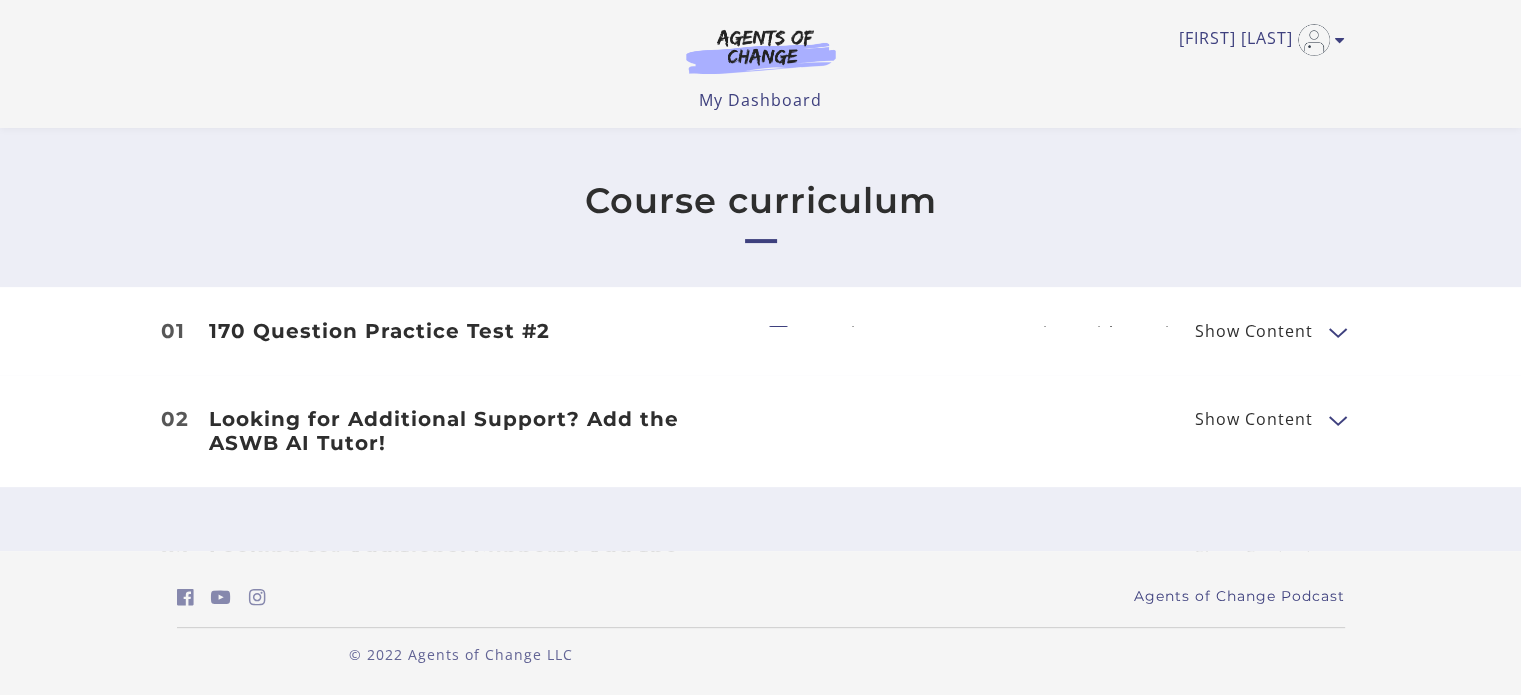 click on "Course curriculum
01
170 Question Practice Test #2
Show Content
Practice Test #2 - 170 Questions with 10 Minute Break
PDF - Practice Test #2
02" at bounding box center [760, 333] 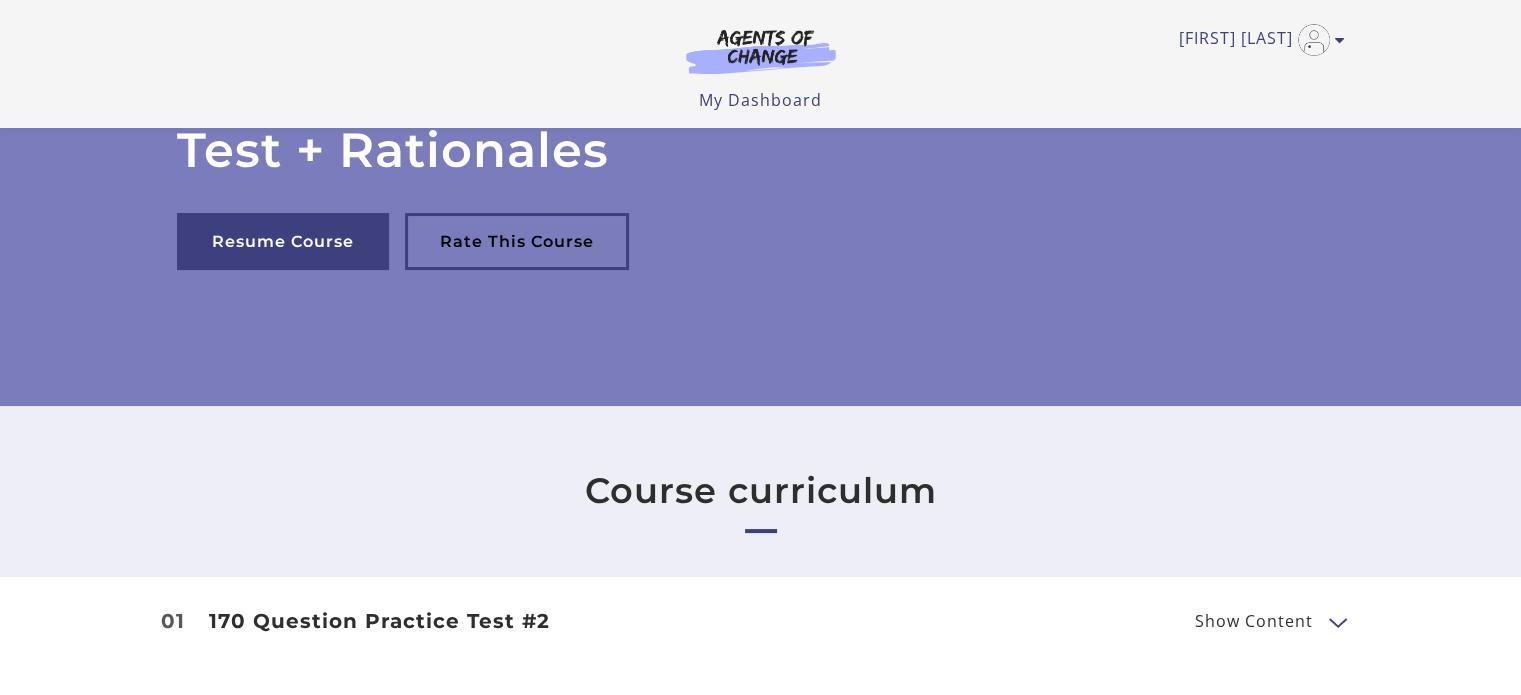 scroll, scrollTop: 463, scrollLeft: 0, axis: vertical 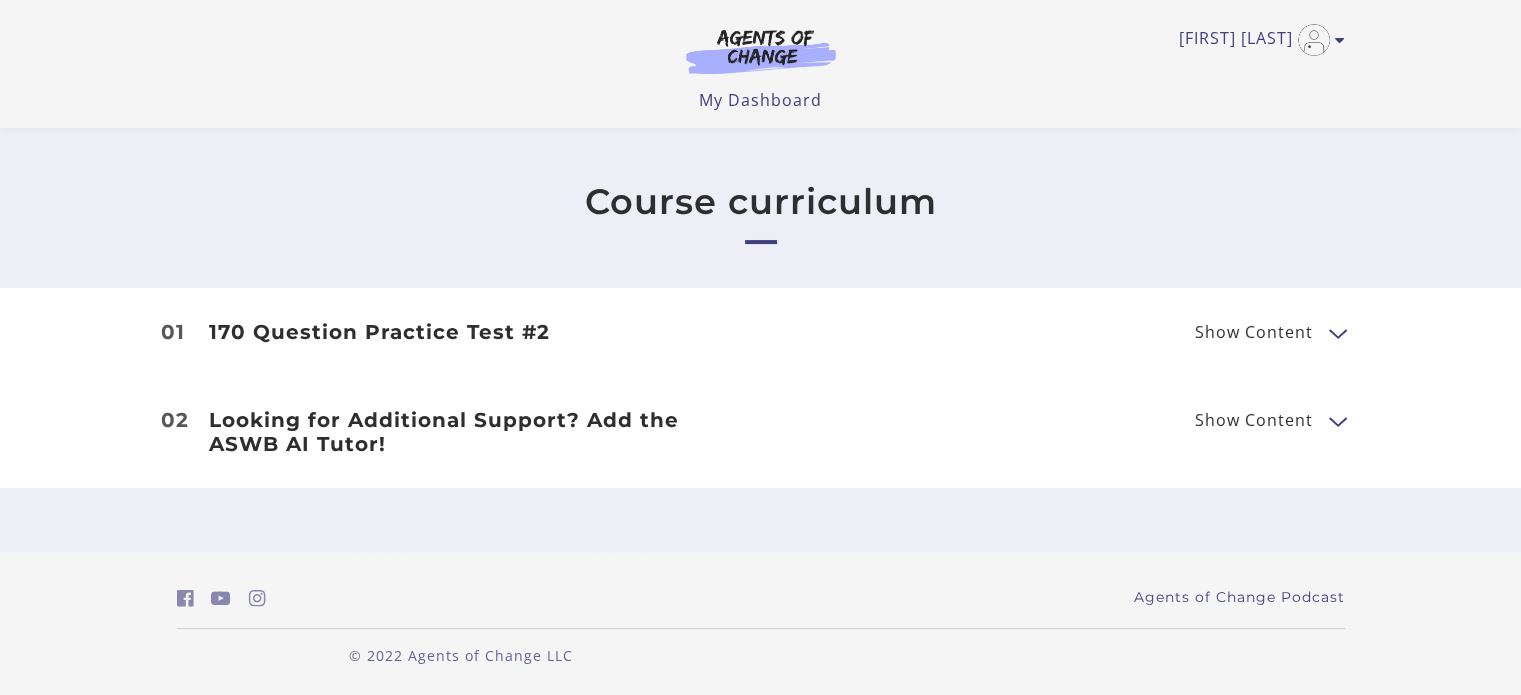 click on "Show Content" at bounding box center (1254, 332) 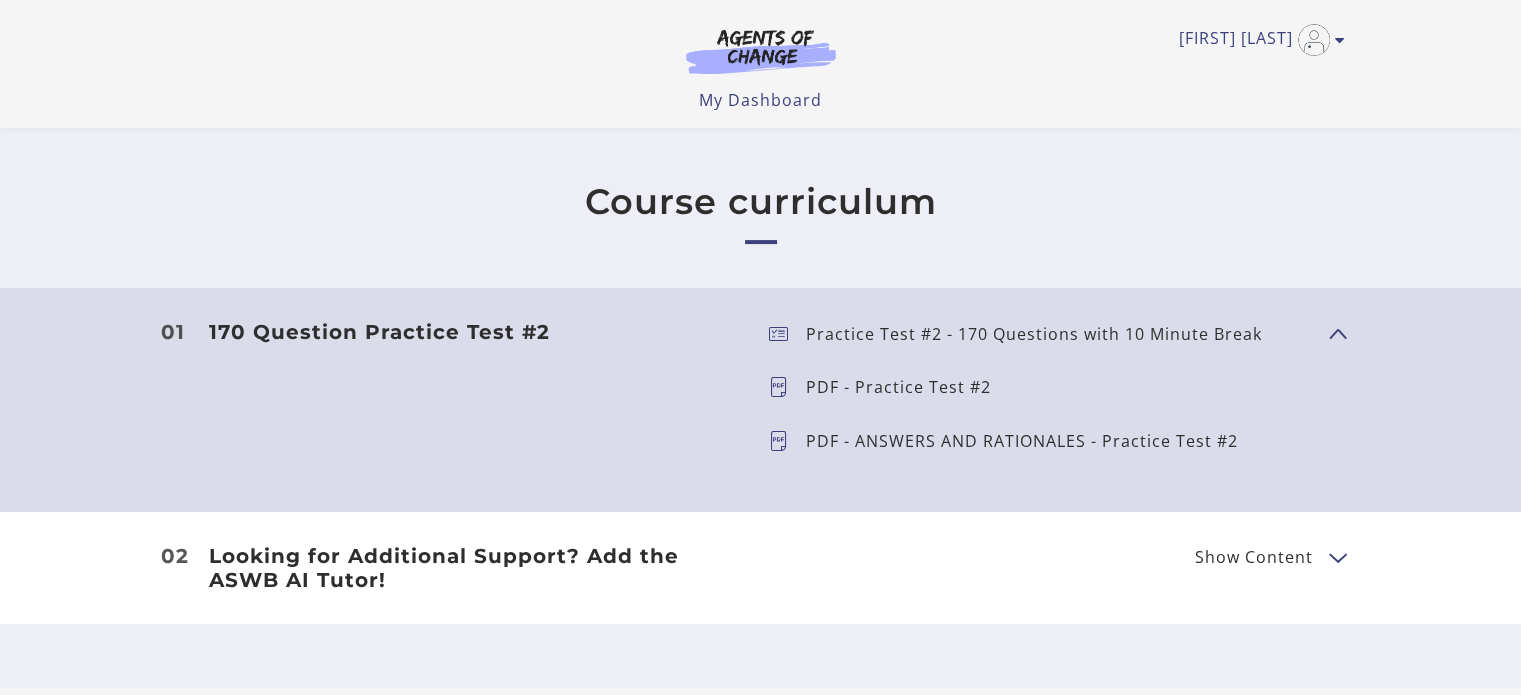 click at bounding box center (787, 387) 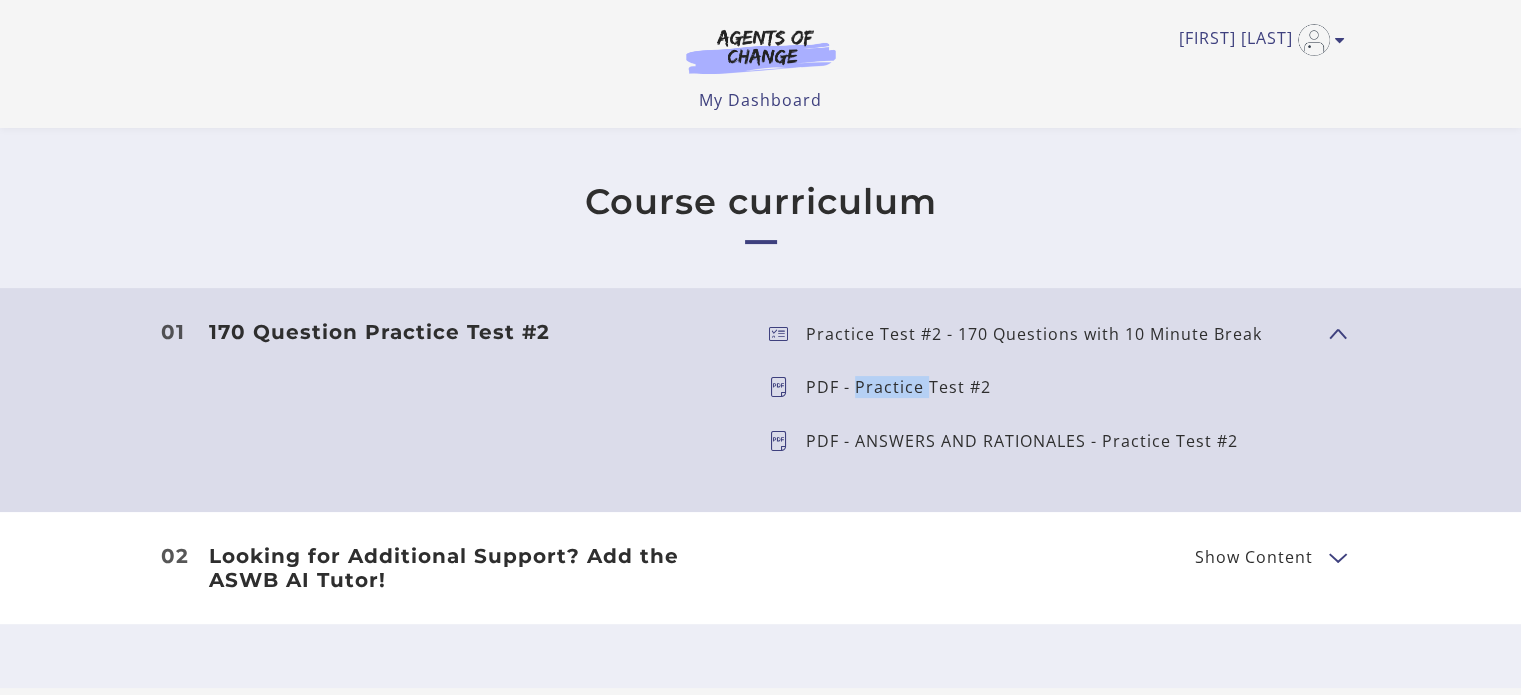 click on "PDF - Practice Test #2" at bounding box center [906, 387] 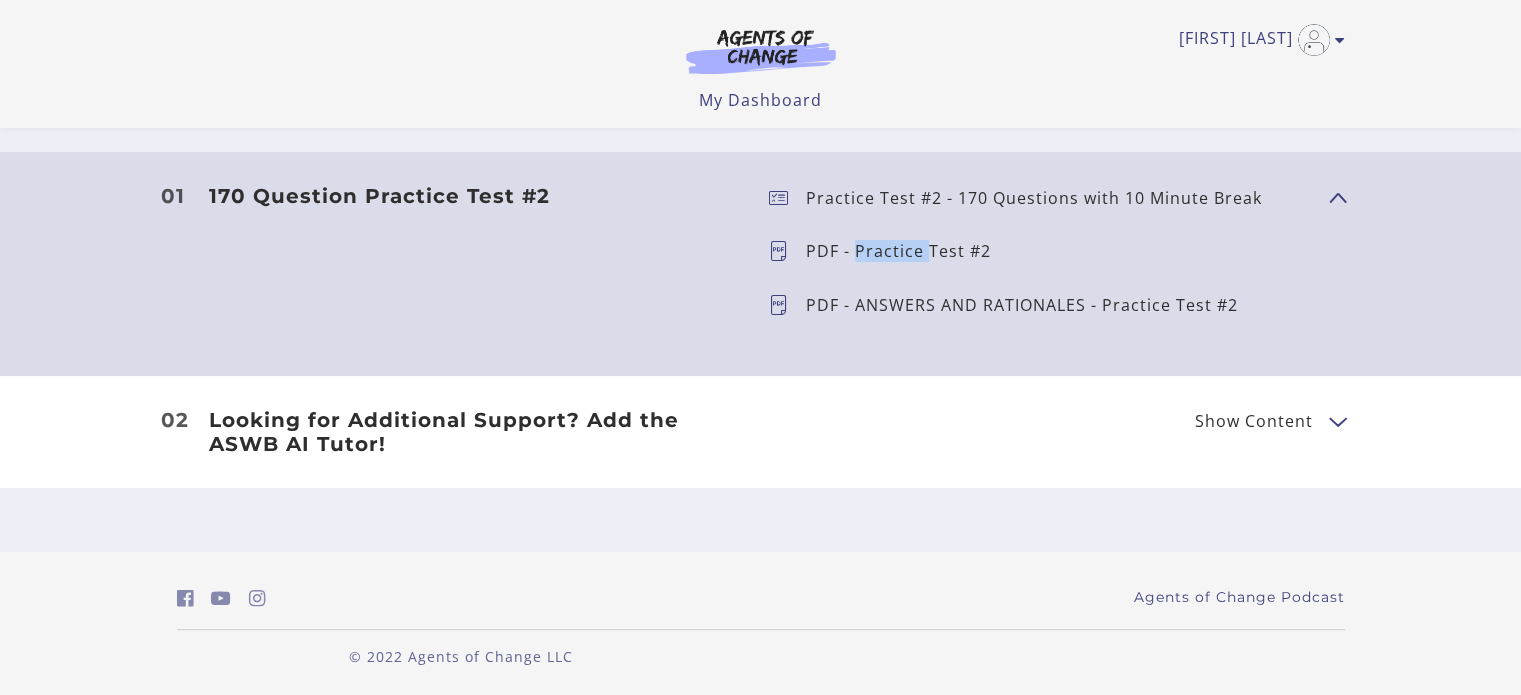 scroll, scrollTop: 600, scrollLeft: 0, axis: vertical 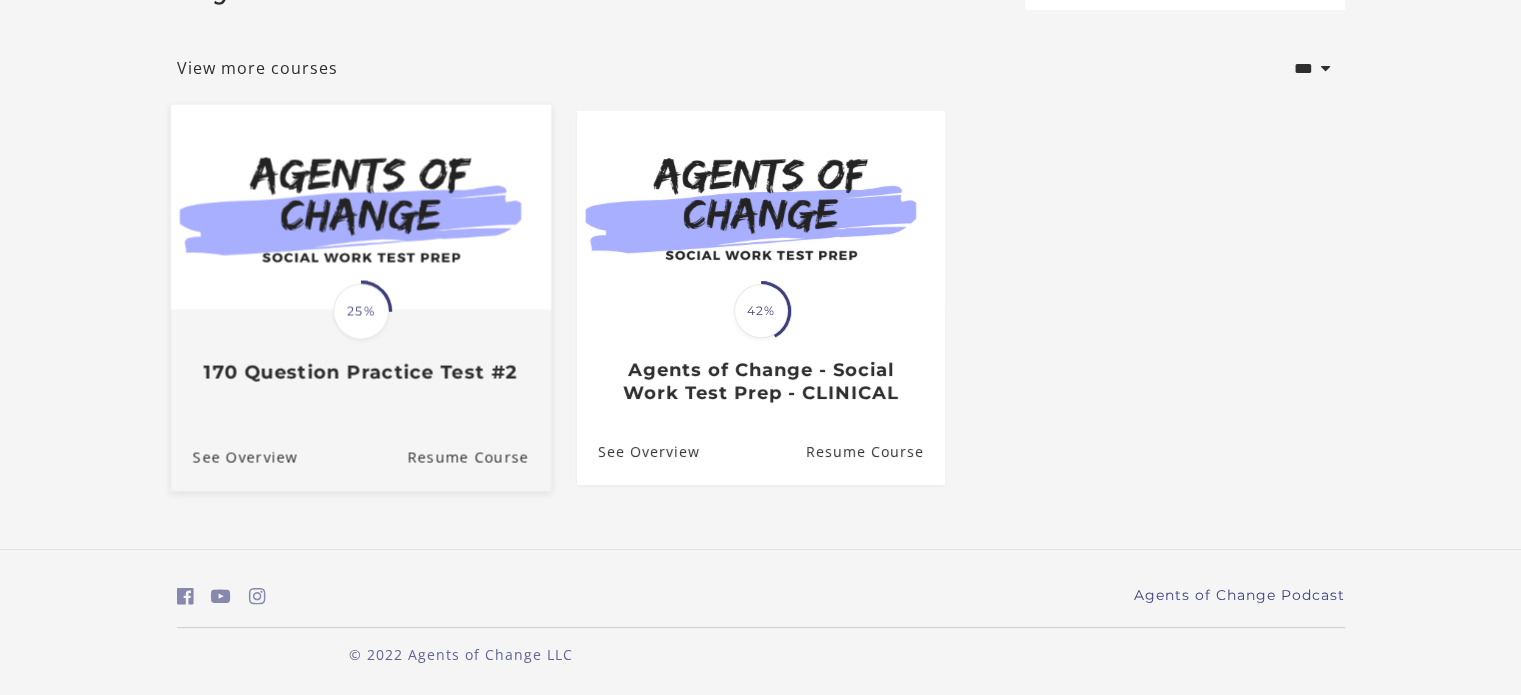 click at bounding box center [360, 207] 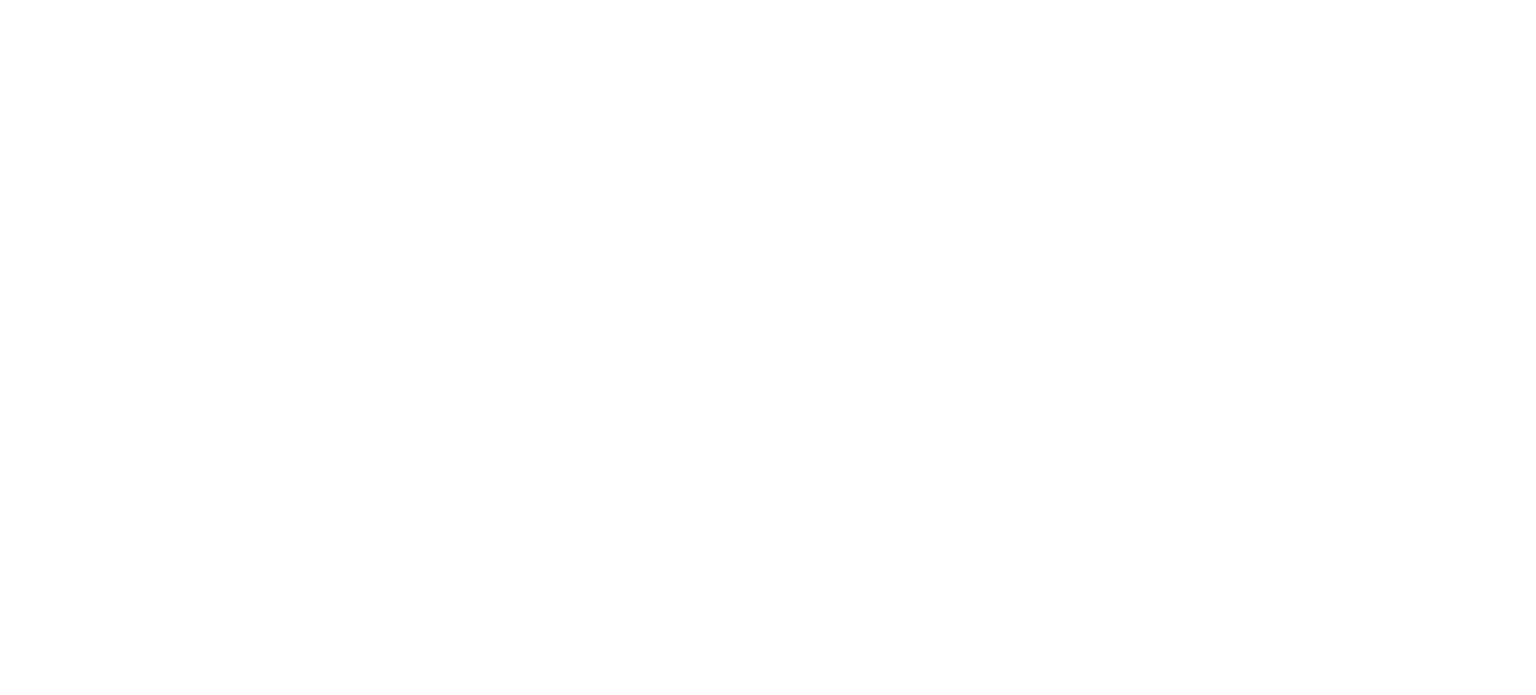 scroll, scrollTop: 0, scrollLeft: 0, axis: both 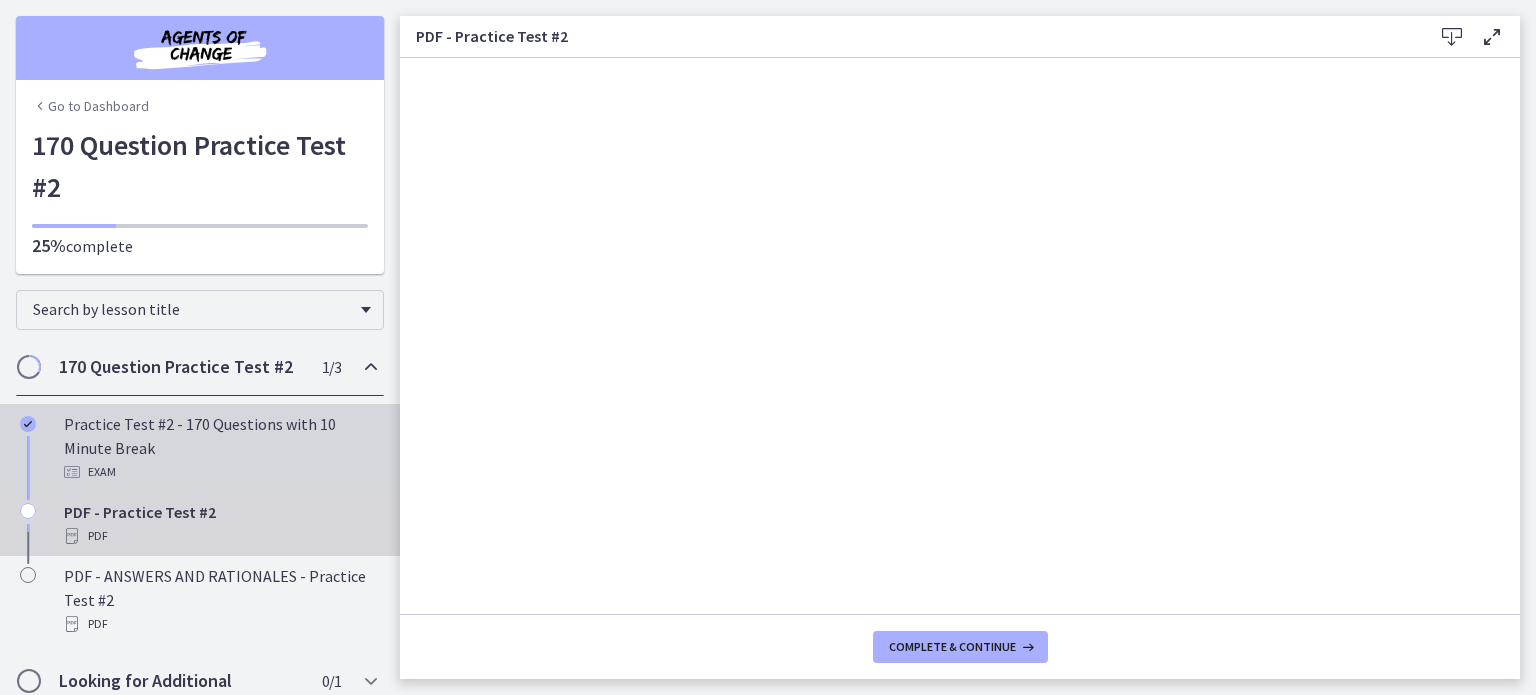 click on "Practice Test #2 - 170 Questions with 10 Minute Break
Exam" at bounding box center (220, 448) 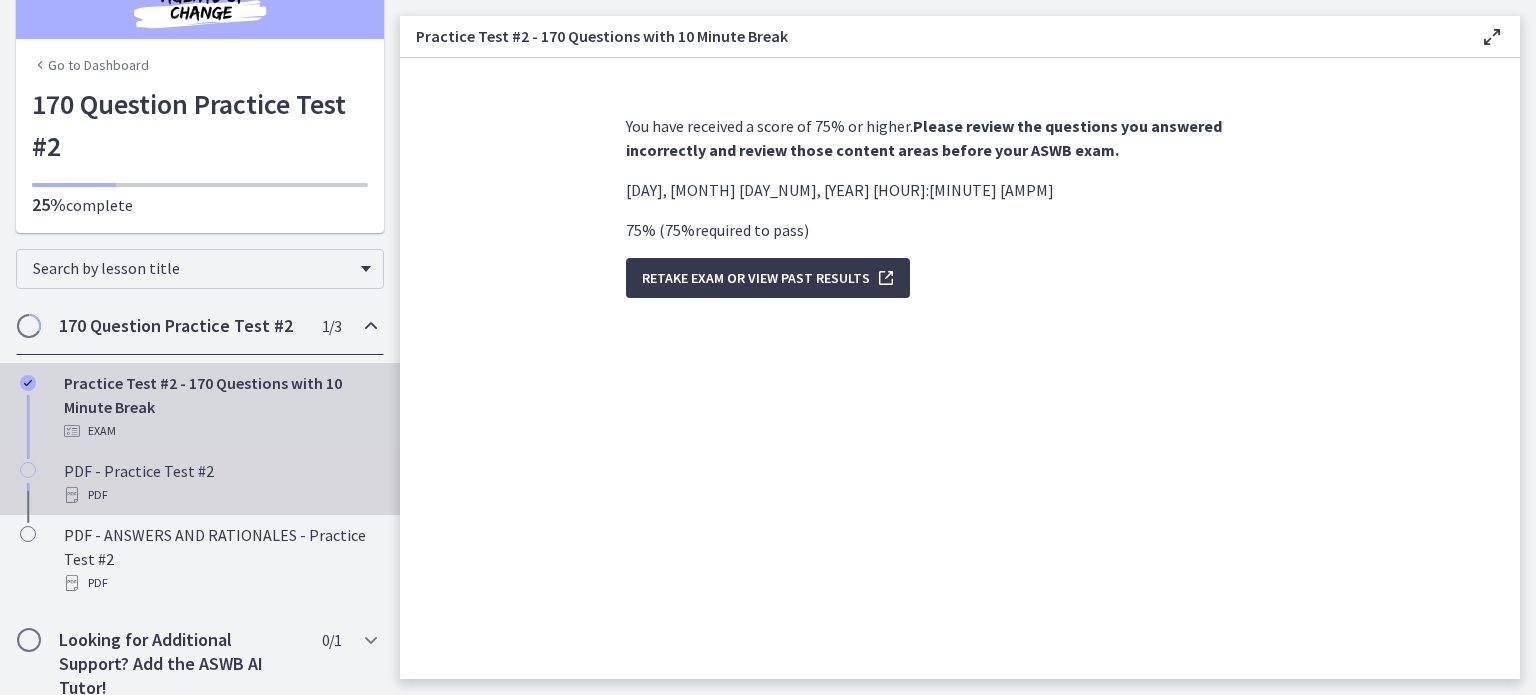 scroll, scrollTop: 63, scrollLeft: 0, axis: vertical 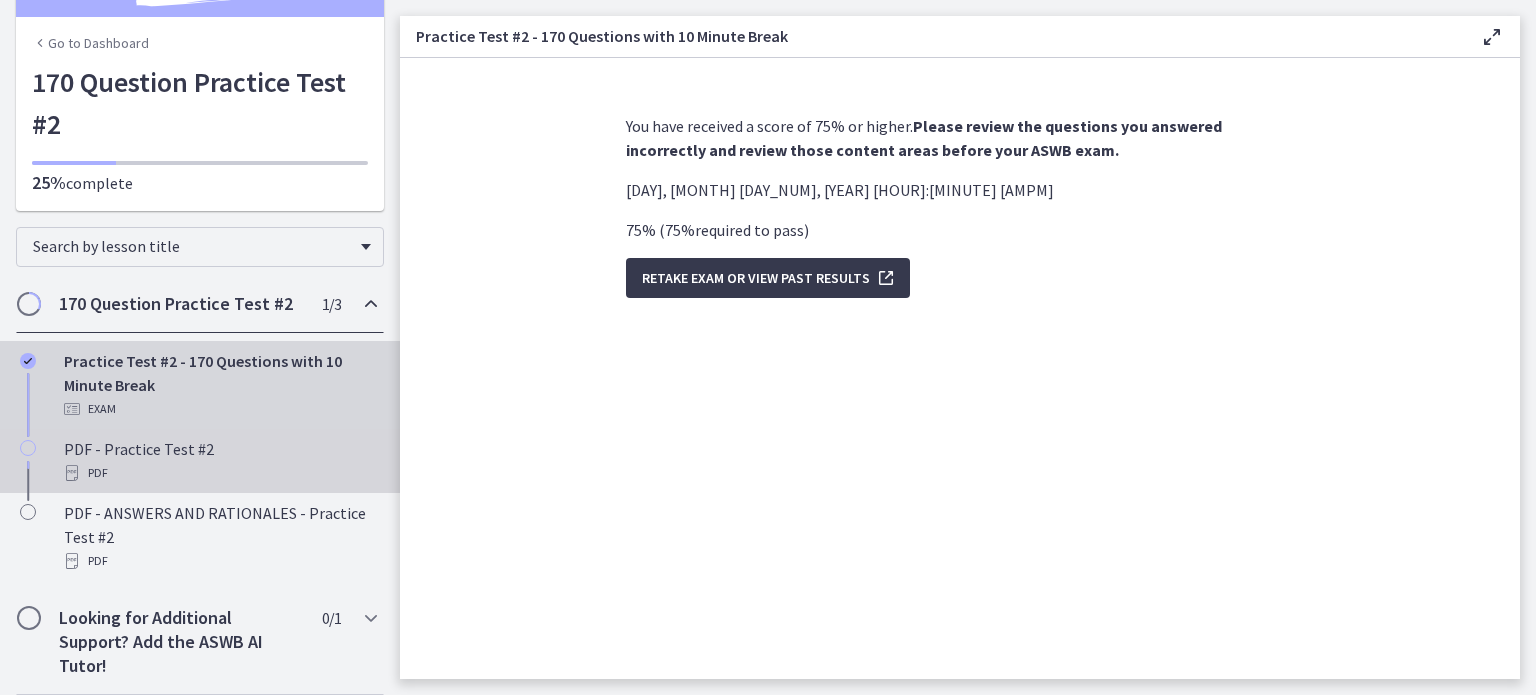 click on "PDF - Practice Test #2
PDF" at bounding box center (220, 461) 